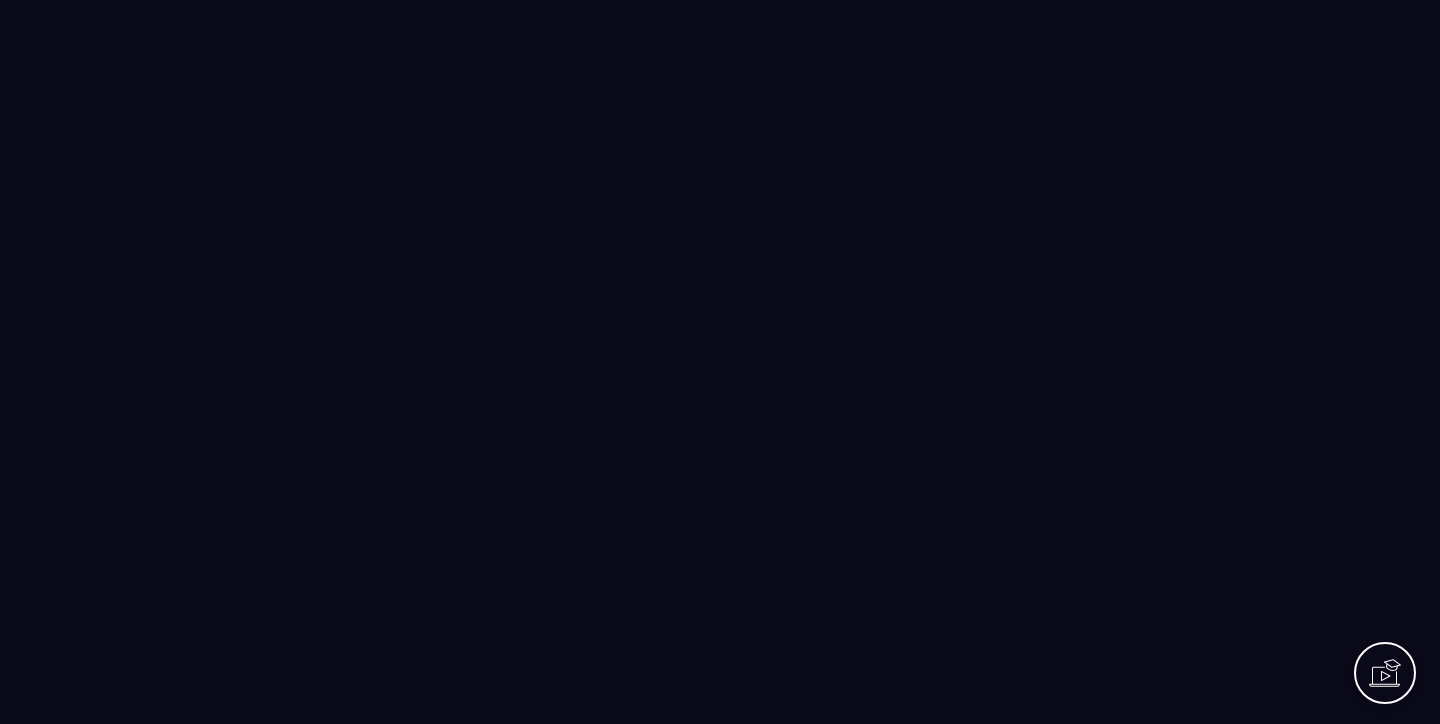 scroll, scrollTop: 0, scrollLeft: 0, axis: both 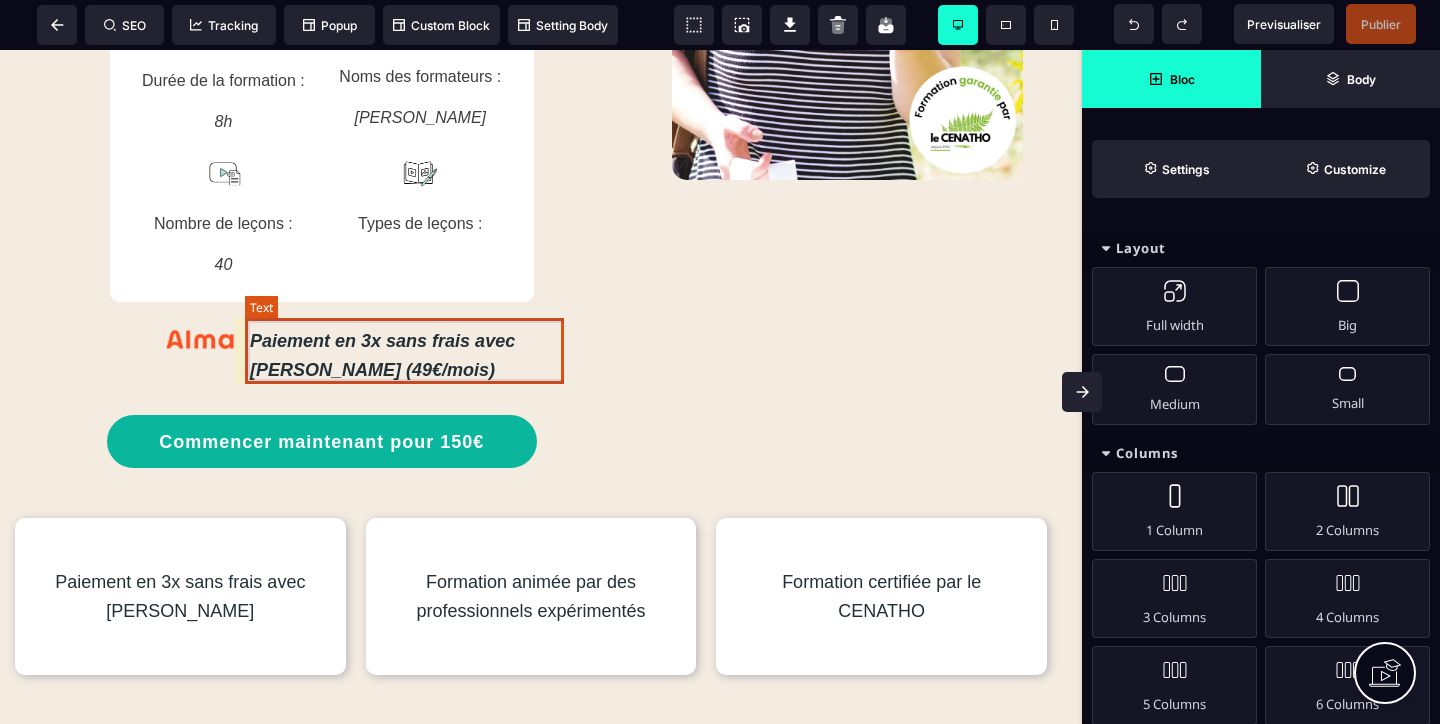 click on "Paiement en 3x sans frais avec [PERSON_NAME] (49€/mois)" at bounding box center [404, 356] 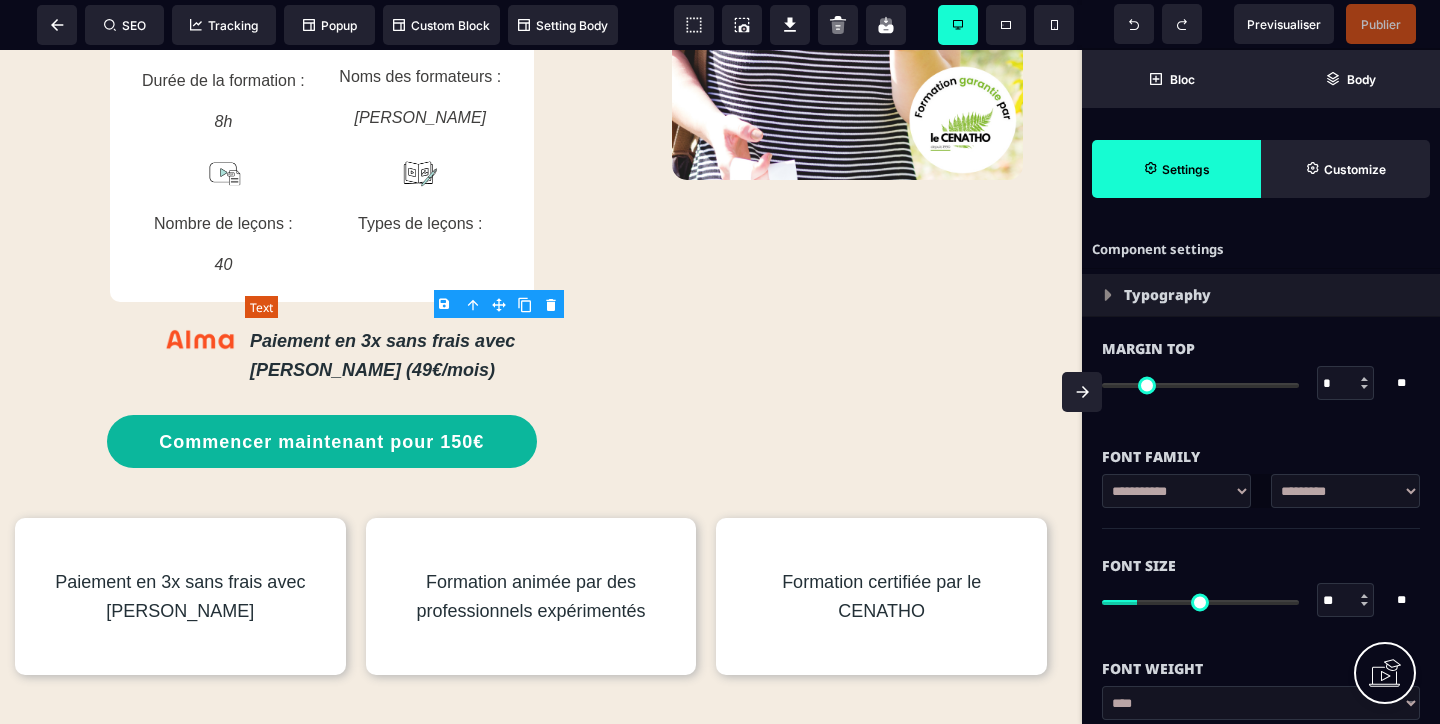 type on "*" 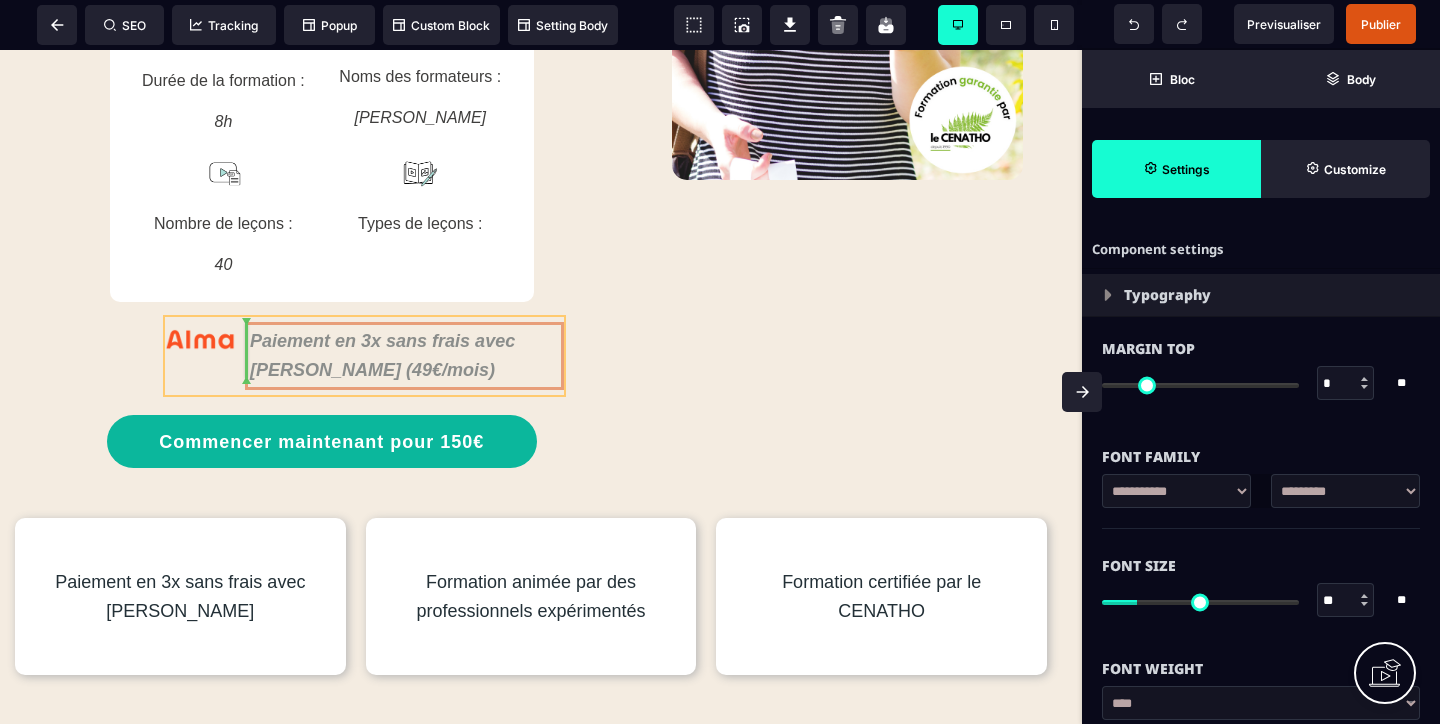 drag, startPoint x: 280, startPoint y: 362, endPoint x: 264, endPoint y: 363, distance: 16.03122 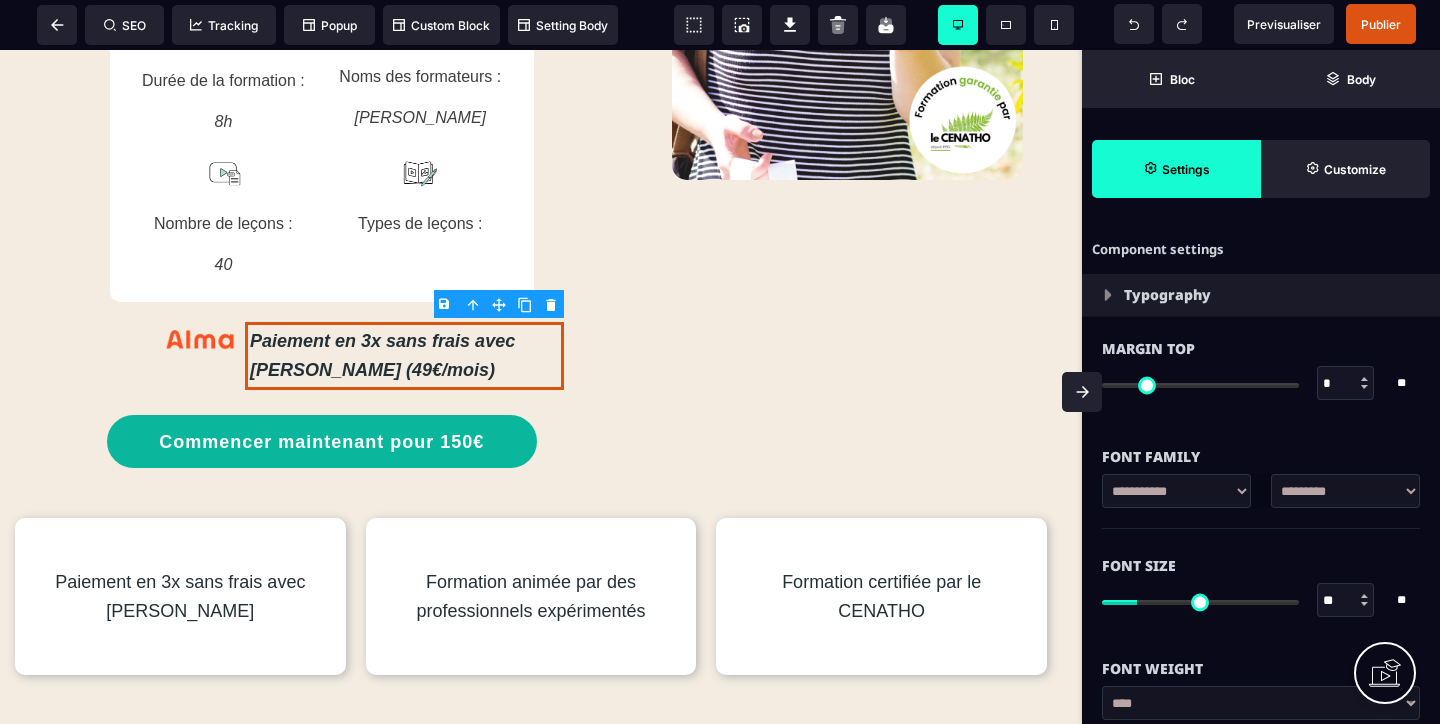click on "Paiement en 3x sans frais avec [PERSON_NAME] (49€/mois)" at bounding box center [404, 356] 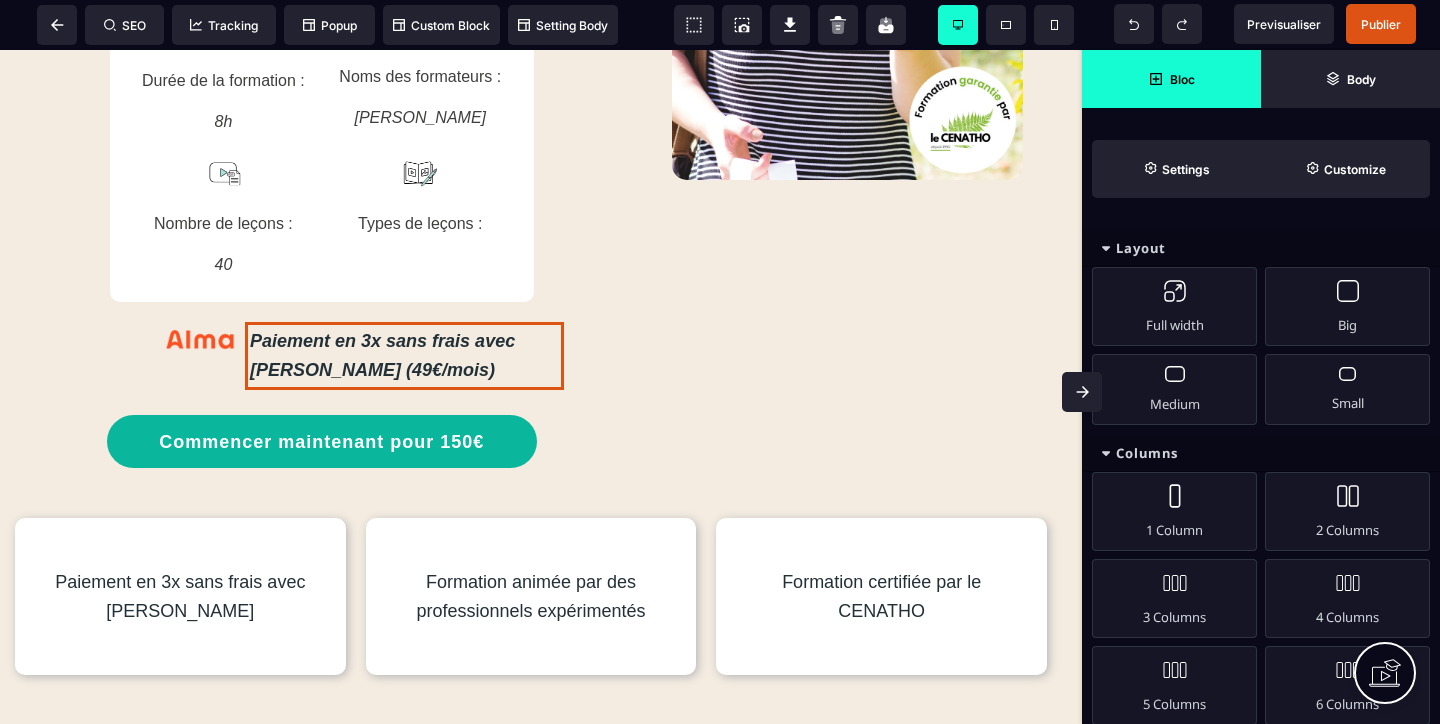 select on "***" 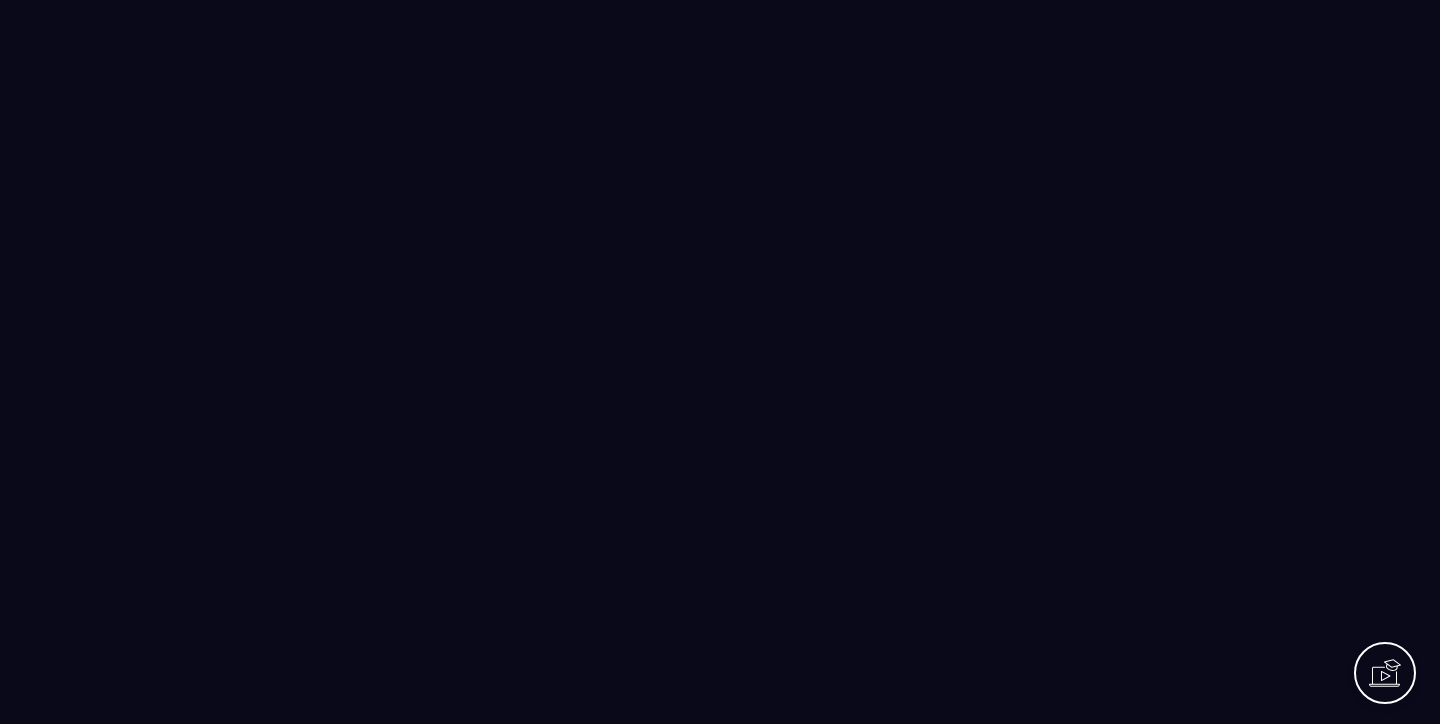 scroll, scrollTop: 0, scrollLeft: 0, axis: both 